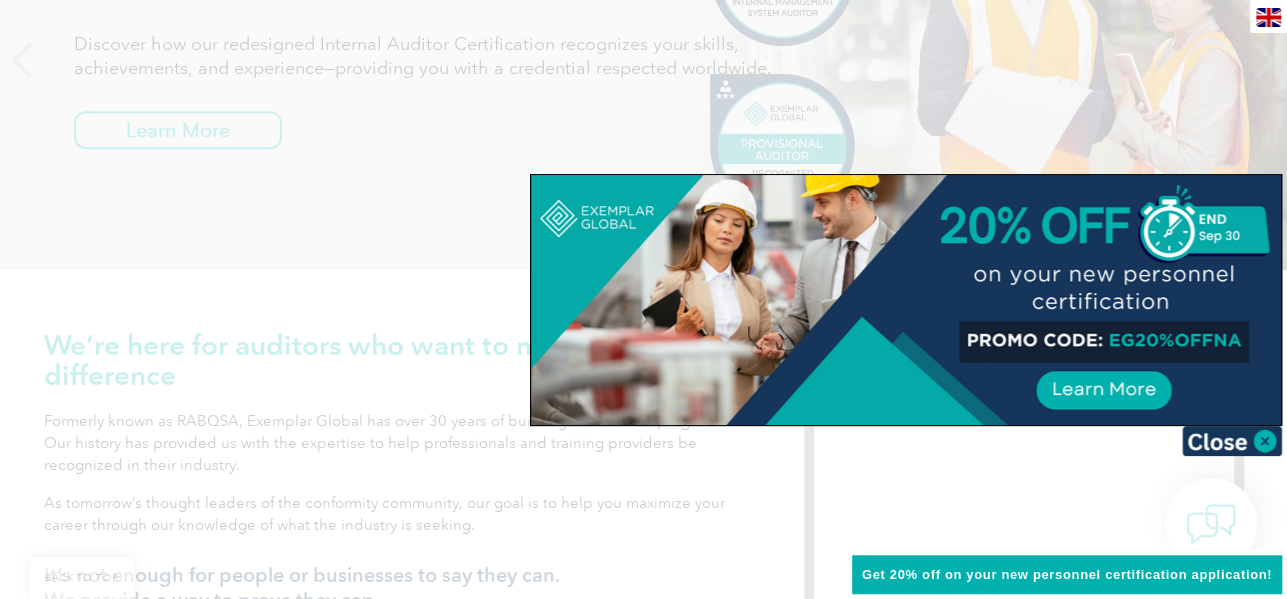 scroll, scrollTop: 300, scrollLeft: 0, axis: vertical 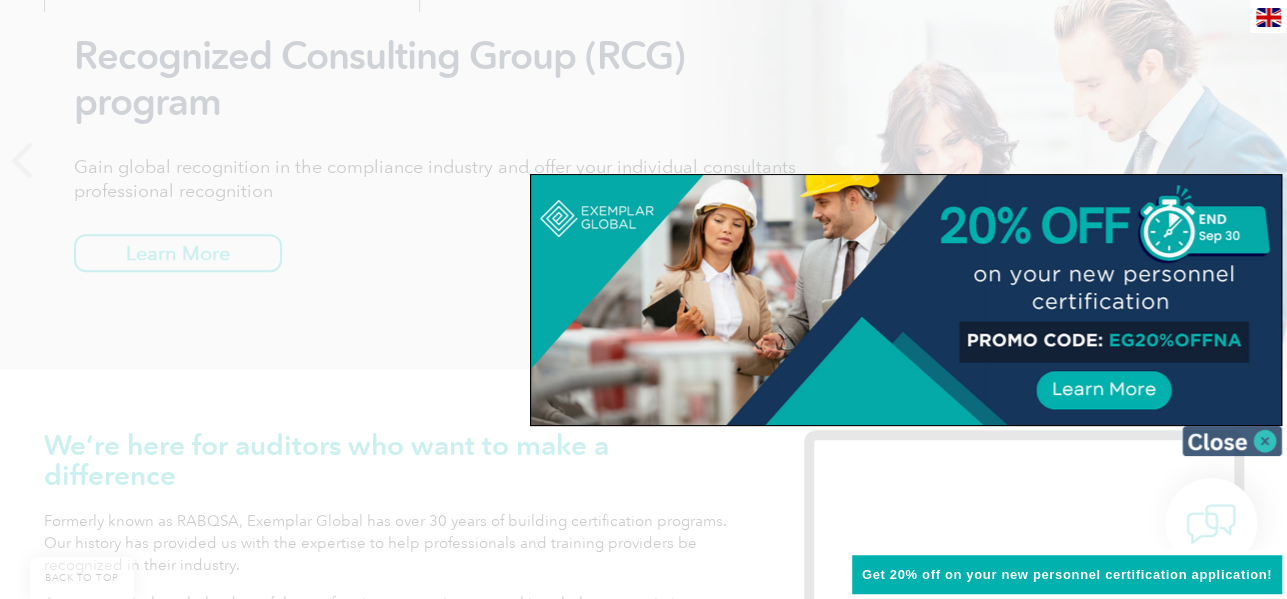 click at bounding box center [1232, 441] 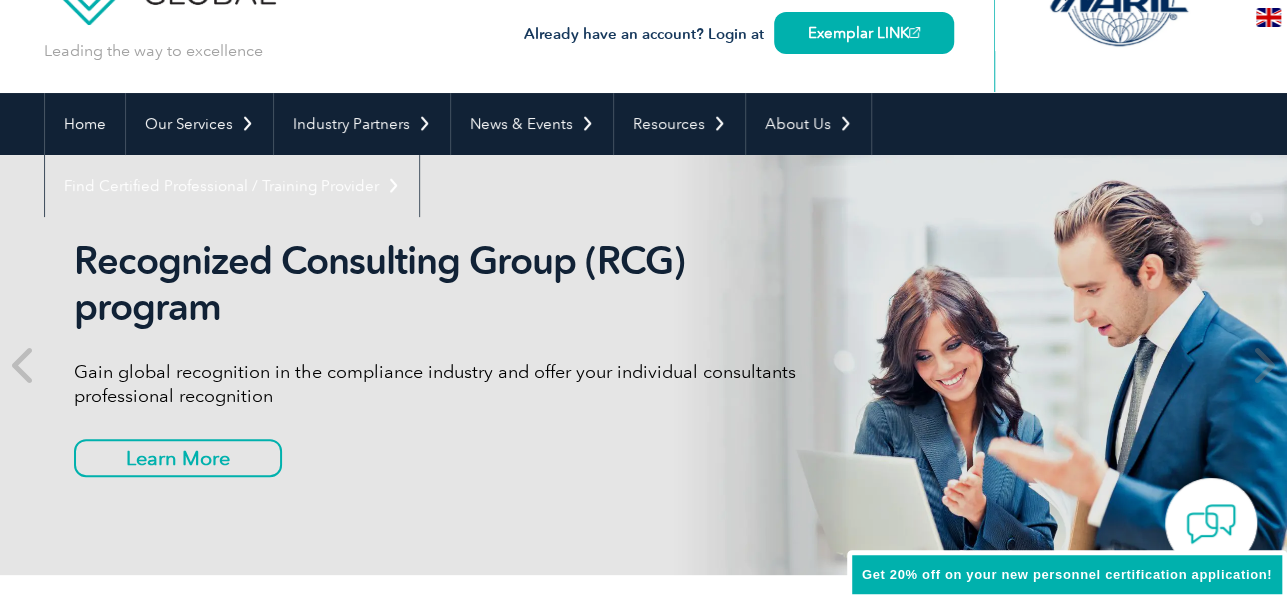scroll, scrollTop: 0, scrollLeft: 0, axis: both 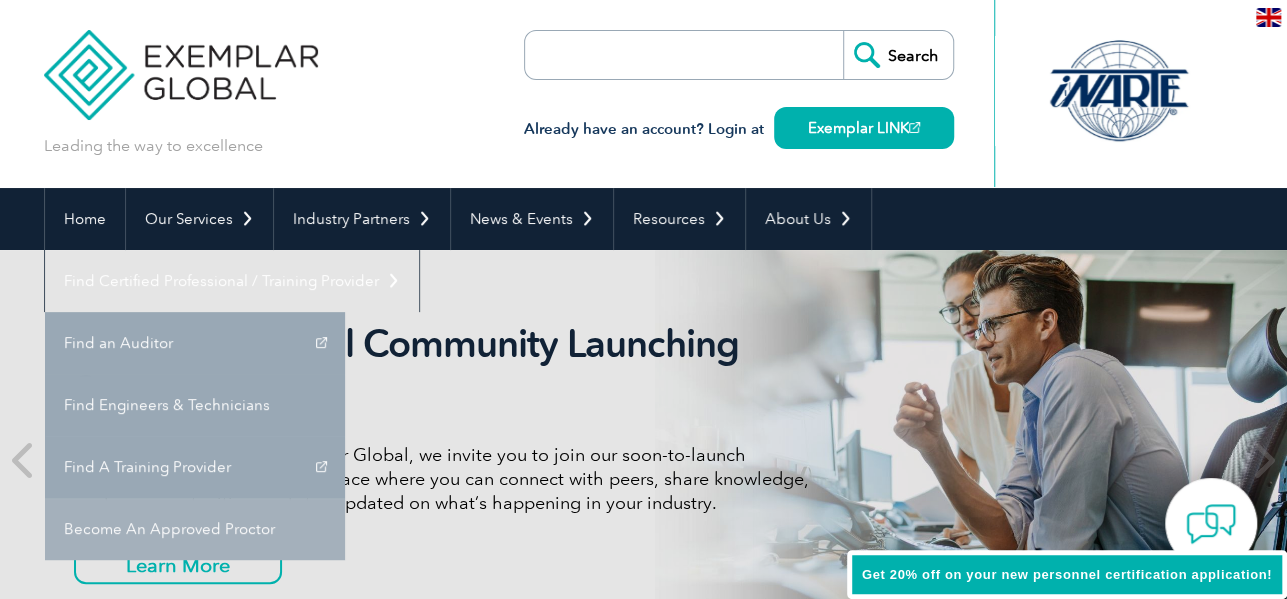 click on "Become An Approved Proctor" at bounding box center (195, 529) 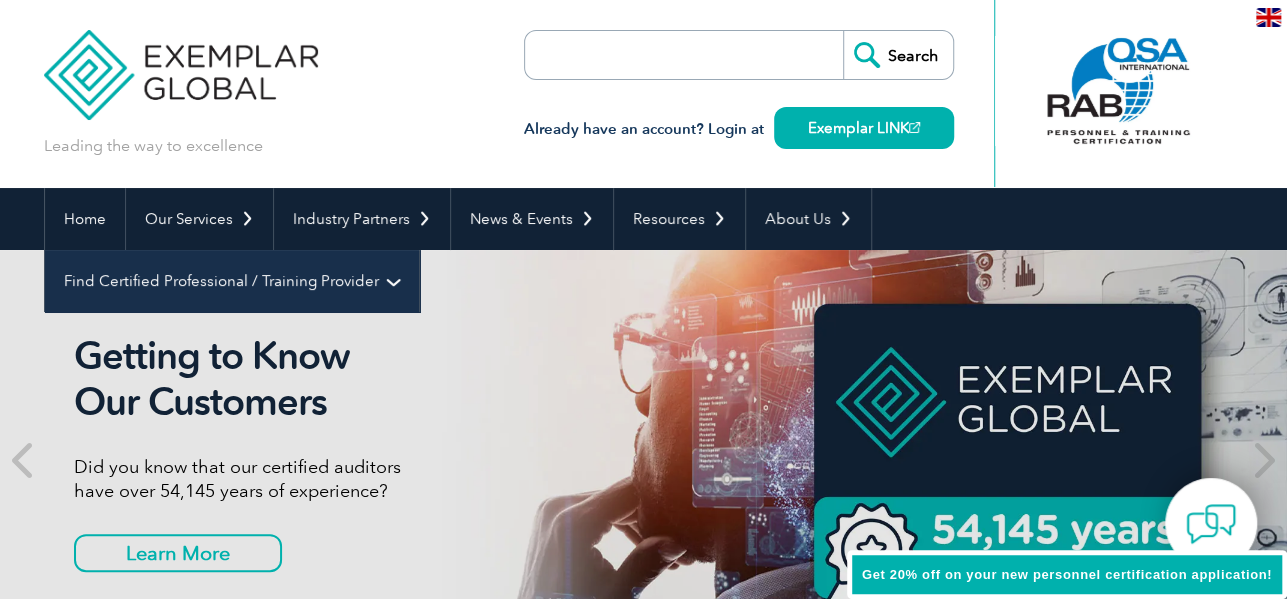 click on "Find Certified Professional / Training Provider" at bounding box center (232, 281) 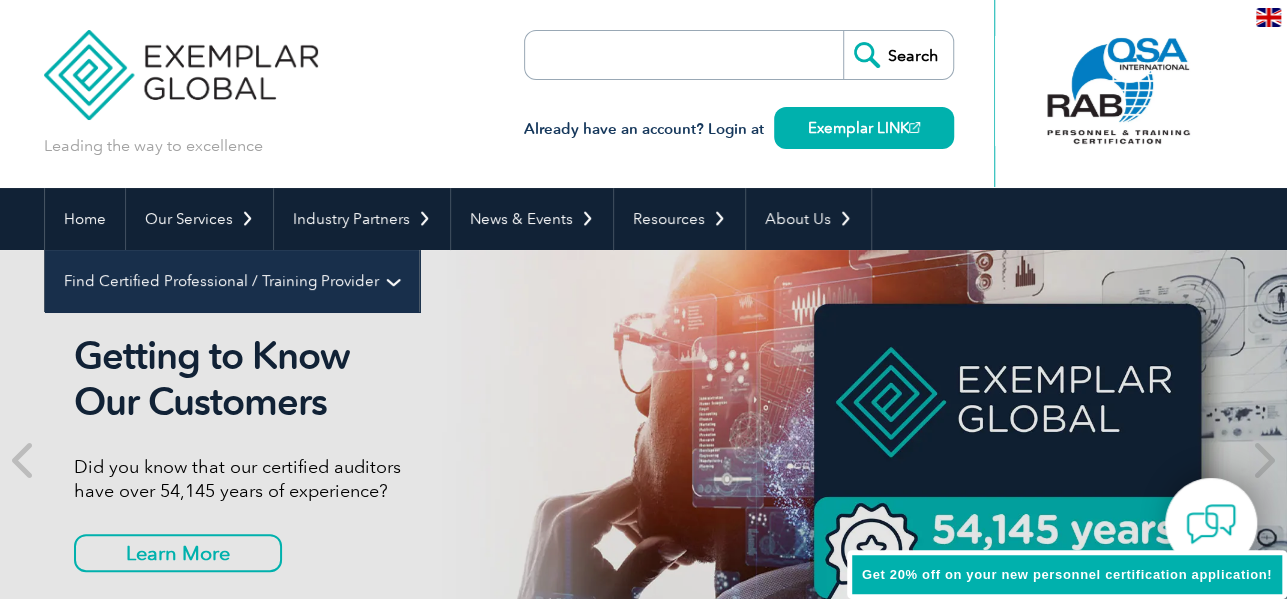 click on "Find Certified Professional / Training Provider" at bounding box center (232, 281) 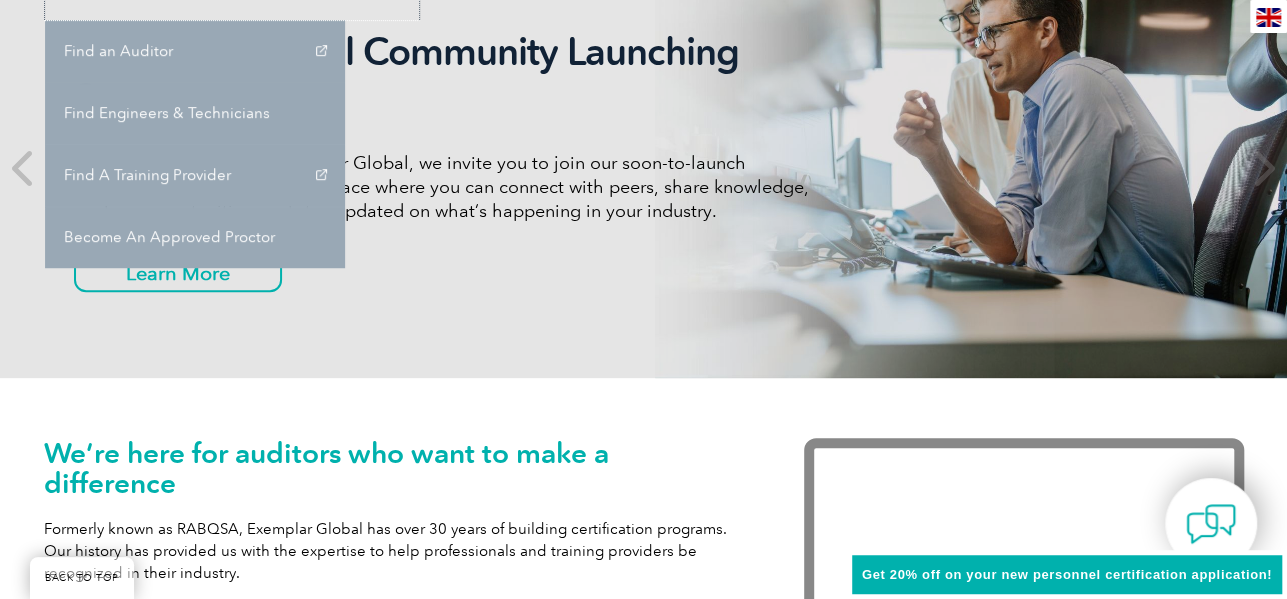 scroll, scrollTop: 300, scrollLeft: 0, axis: vertical 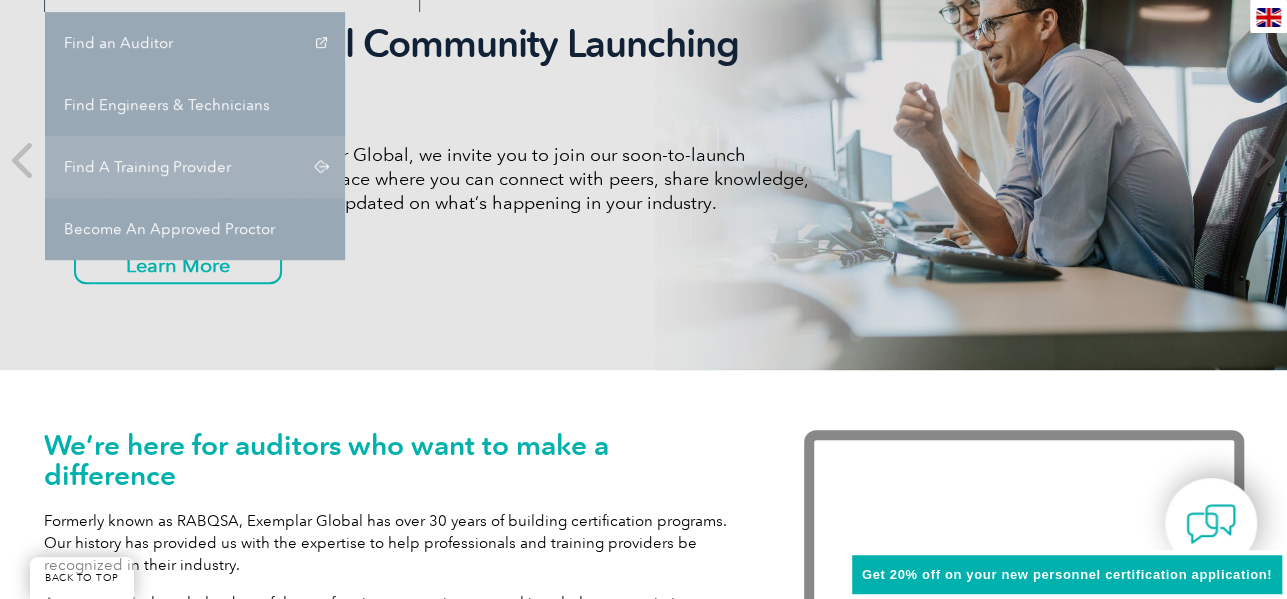 click on "BACK TO TOP              Leading the way to excellence                                                                                                                 Search       Already have an account? Login at  Exemplar LINK        ▼                            Home   Our Services     Getting Certified   Individual Certifications   Engineers & Technicians Certifications   FCC Licensing Exams   Transition Your Certification   Certifications for ASQ CQAs   Your Exemplar Global ROI     ▼   Industry Partners     Programs for Certification Bodies   Programs for Recognized Organizations   Programs for Training Providers   Program for Consulting Group   Certification Add-On (CAO) Program   Our Training Providers   Take a Certified Training Course     ▼   News & Events     Auditor Online   Webinars   Blog and News   Event Calendar     ▼   Resources     Career Center     Auditors Jobs   Engineers & Technicians Jobs     ▼   Digital Badging     Individual Digital Badges       ▼" at bounding box center (643, 2437) 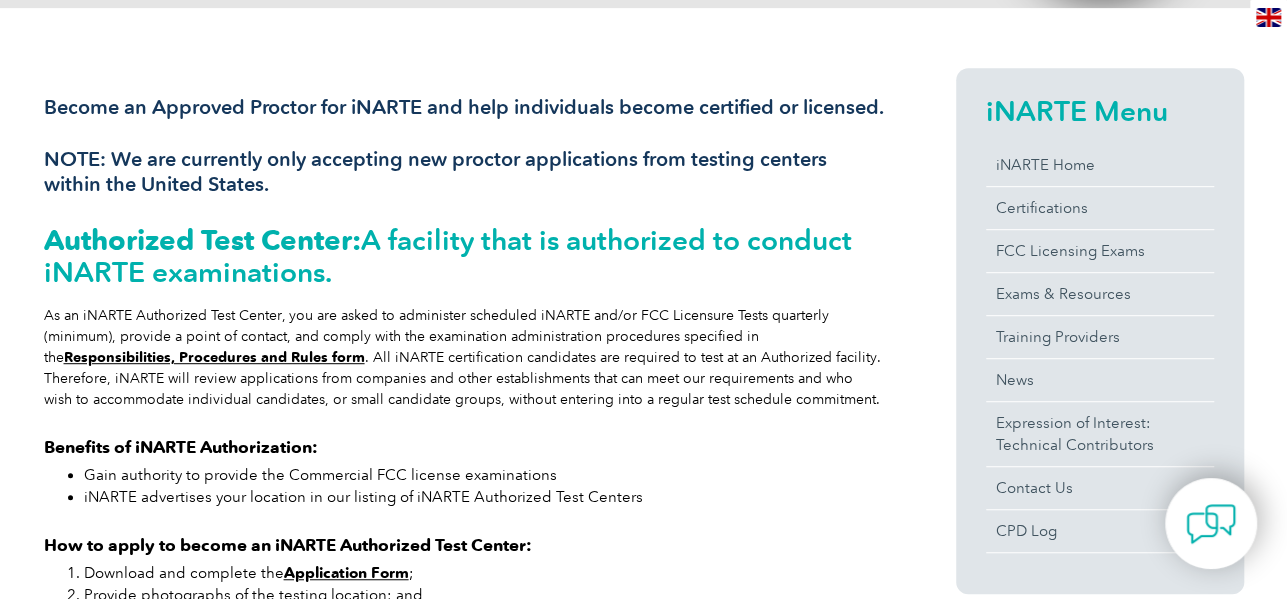 scroll, scrollTop: 100, scrollLeft: 0, axis: vertical 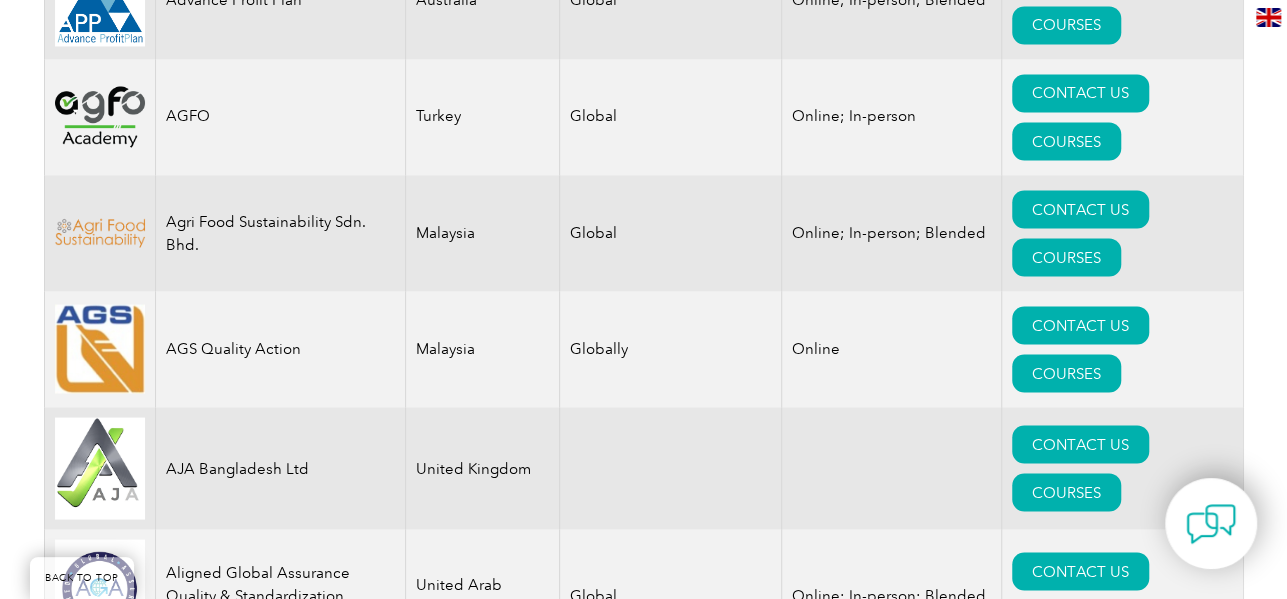 click on "Online; In-person; Blended" at bounding box center (891, 595) 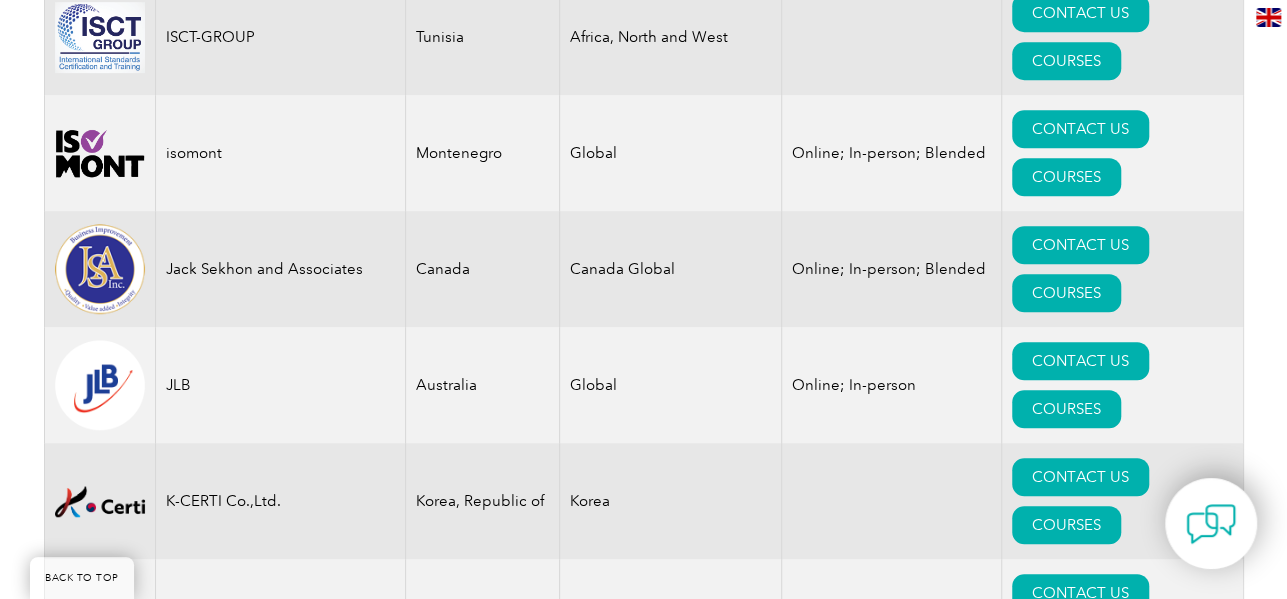 scroll, scrollTop: 15386, scrollLeft: 0, axis: vertical 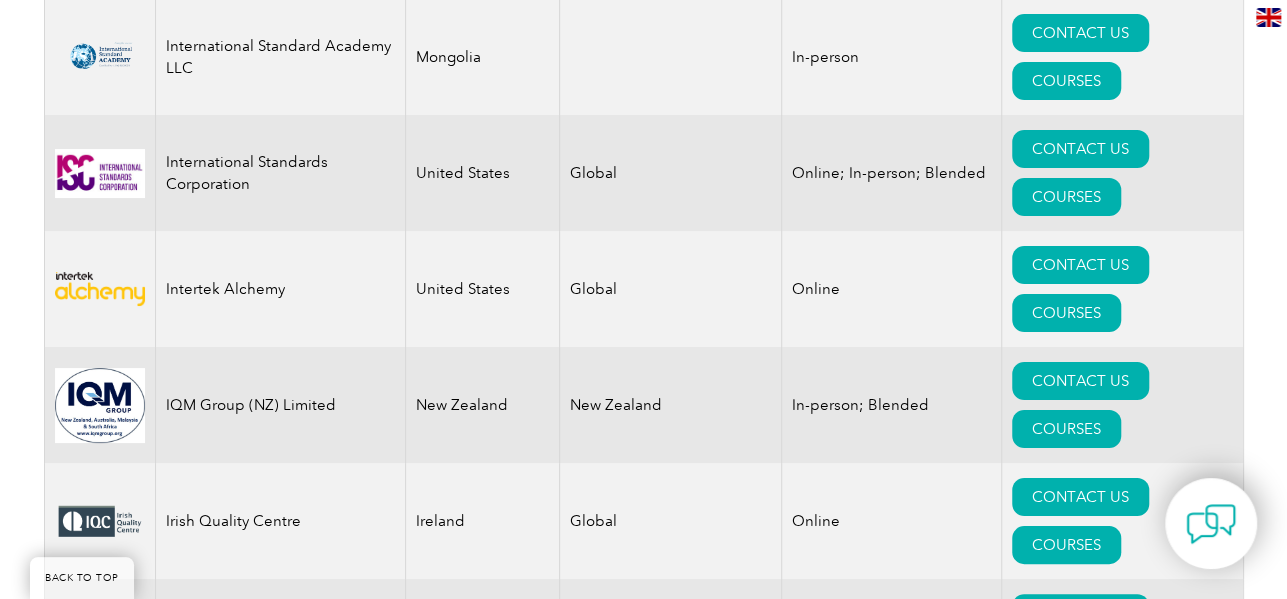 click at bounding box center (1268, 17) 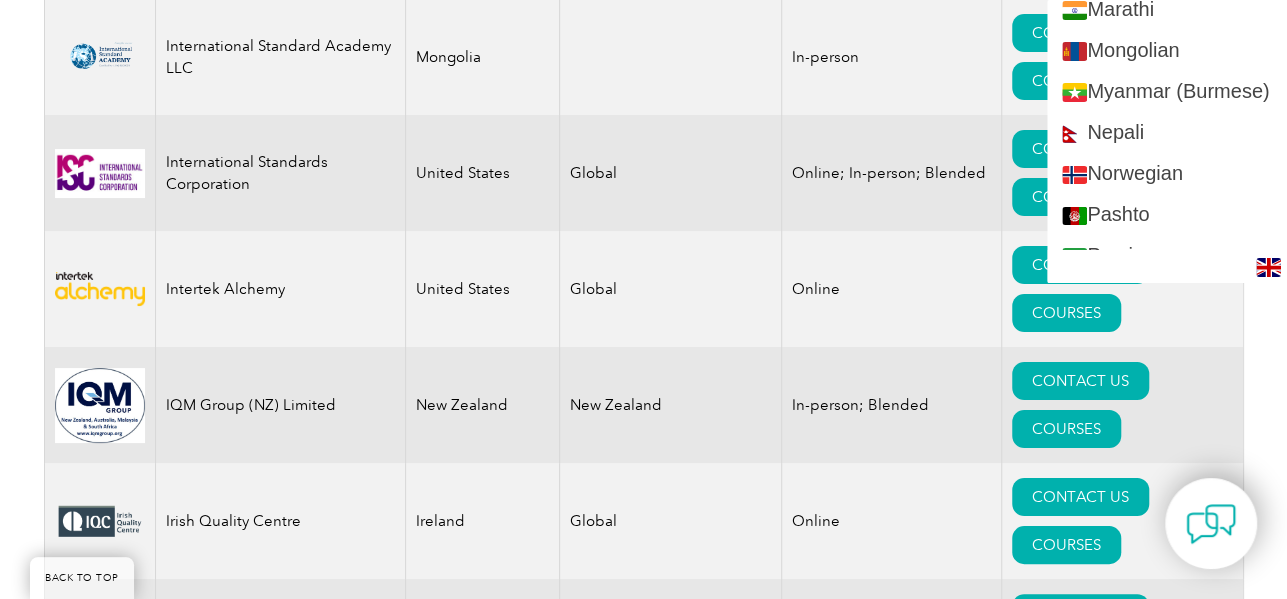 scroll, scrollTop: 2500, scrollLeft: 0, axis: vertical 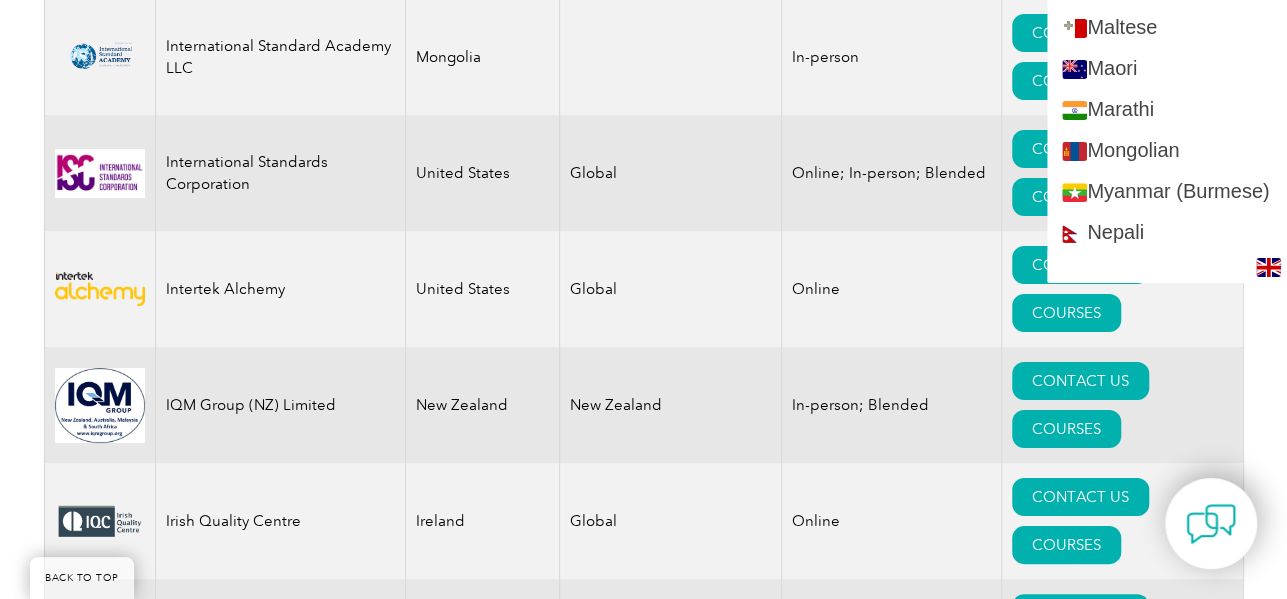 click at bounding box center (891, 6210) 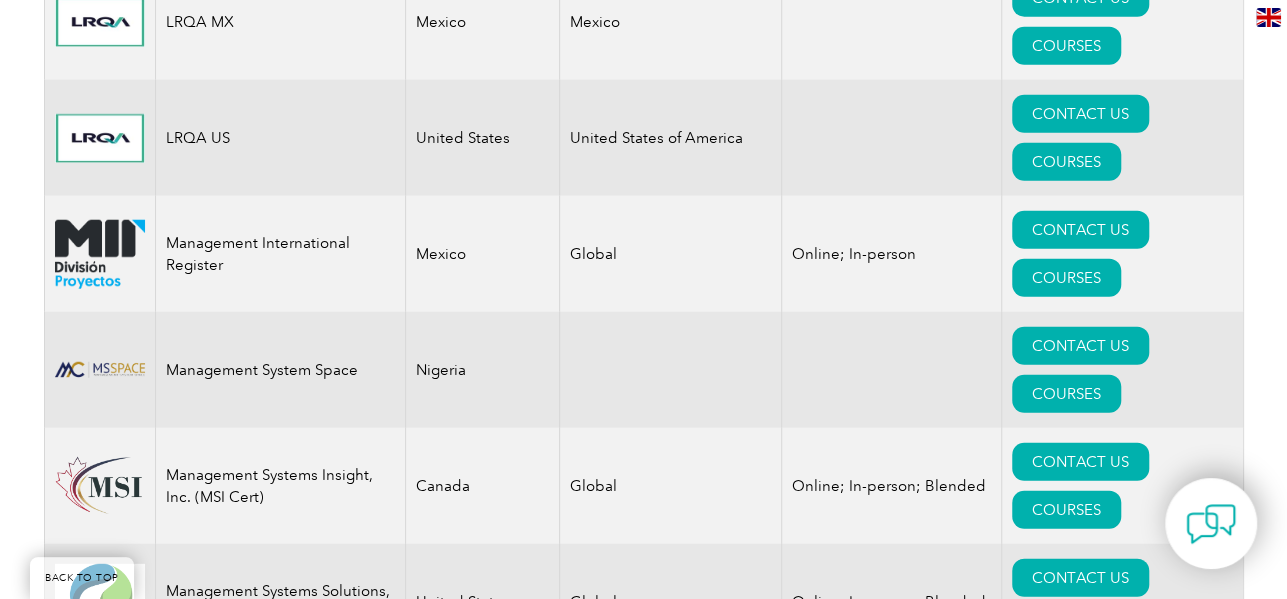 scroll, scrollTop: 18086, scrollLeft: 0, axis: vertical 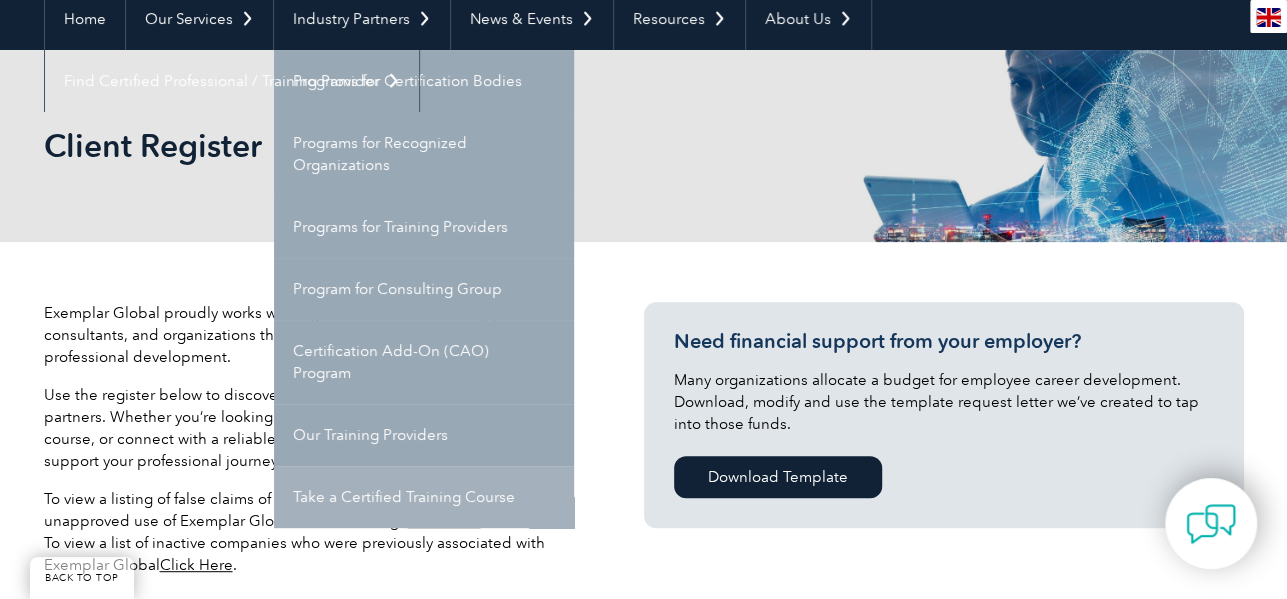 click on "Take a Certified Training Course" at bounding box center (424, 497) 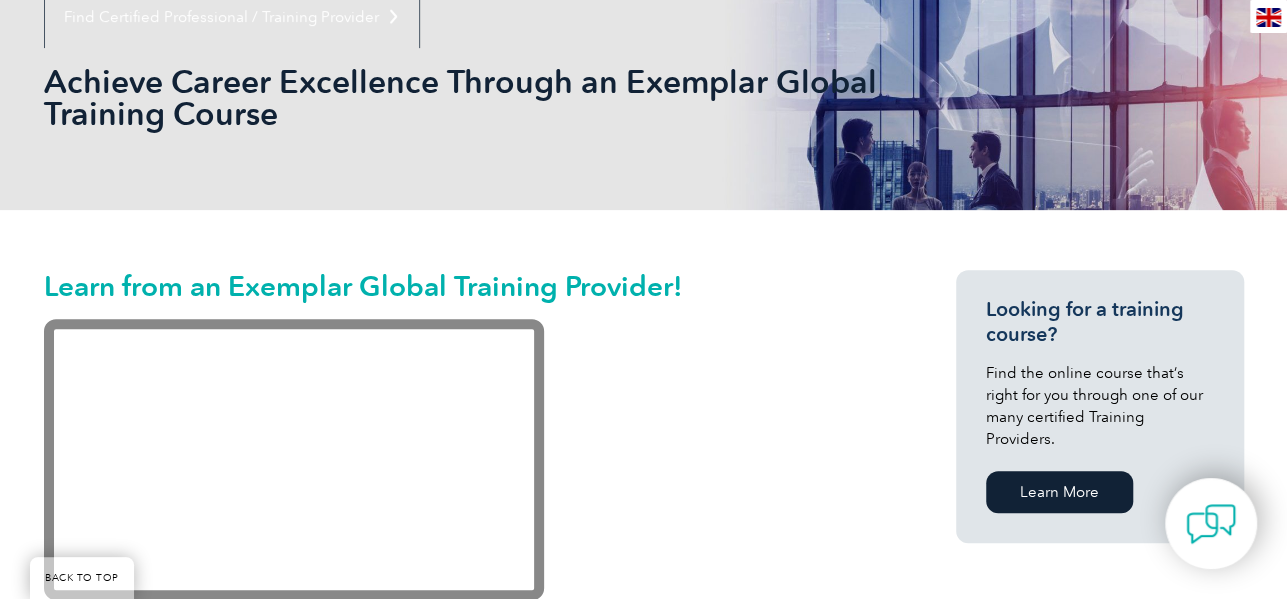 scroll, scrollTop: 256, scrollLeft: 0, axis: vertical 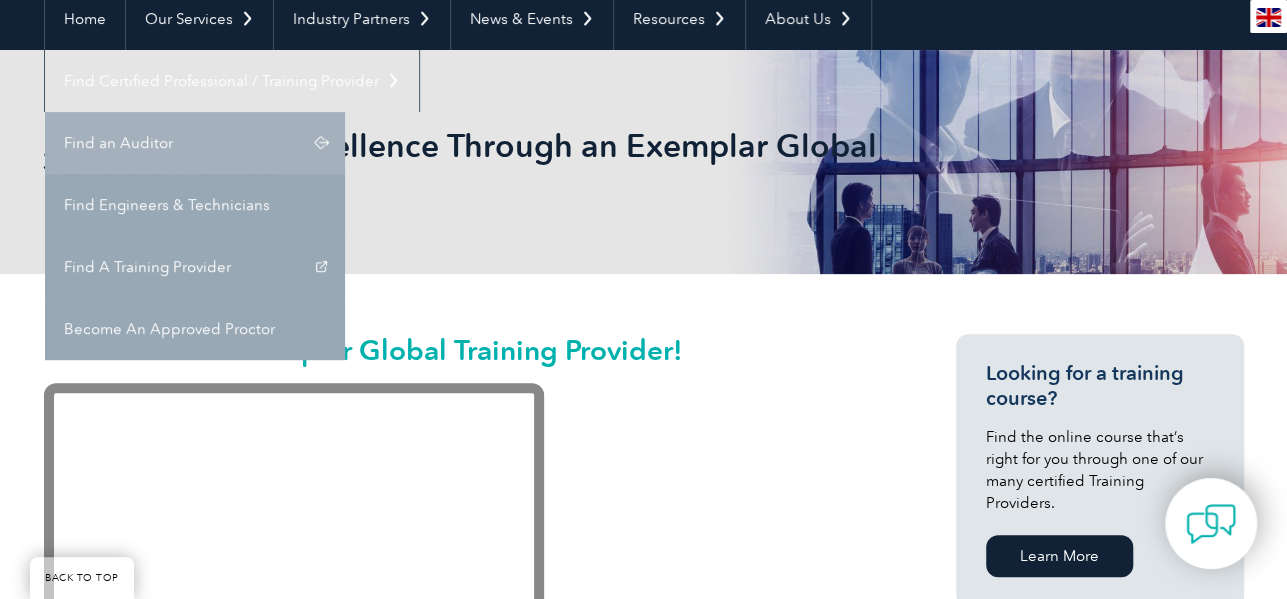 click on "Find an Auditor" at bounding box center [195, 143] 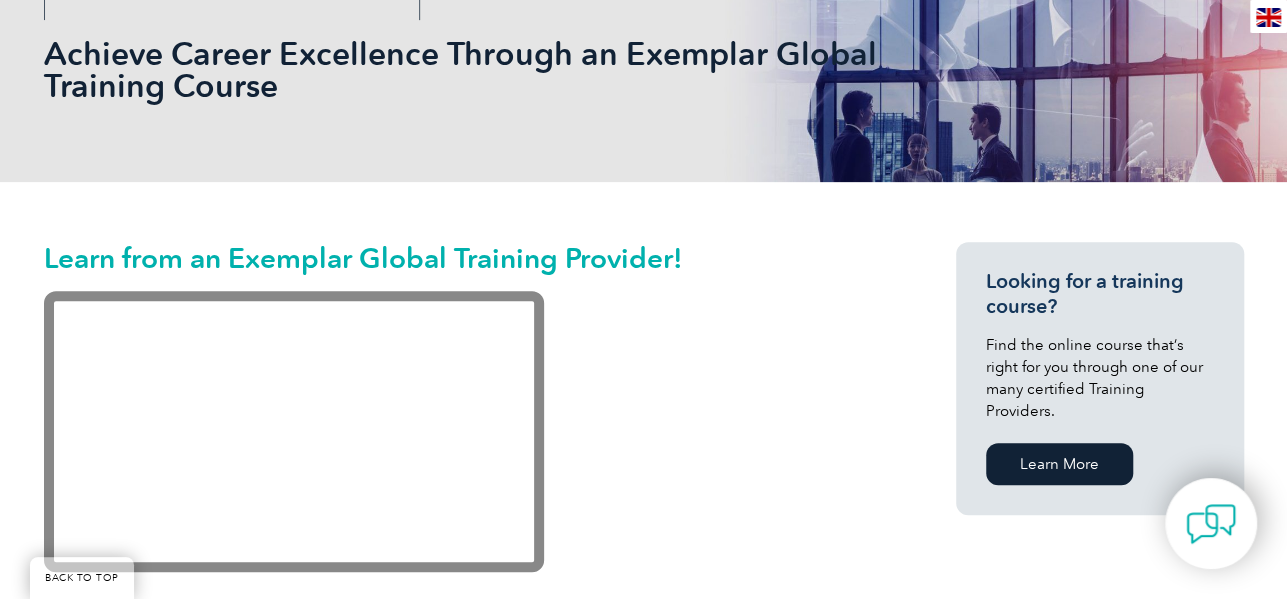 scroll, scrollTop: 0, scrollLeft: 0, axis: both 